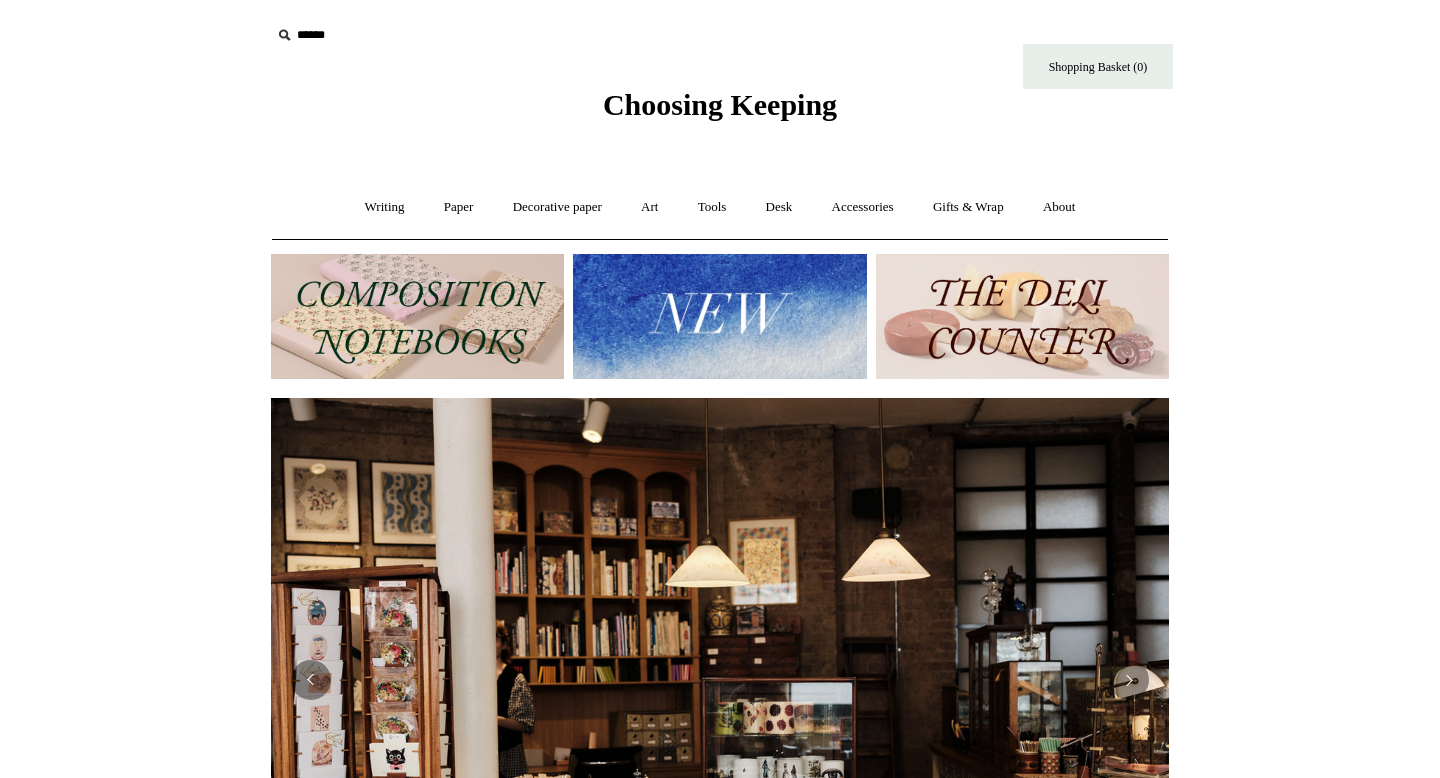 scroll, scrollTop: 0, scrollLeft: 0, axis: both 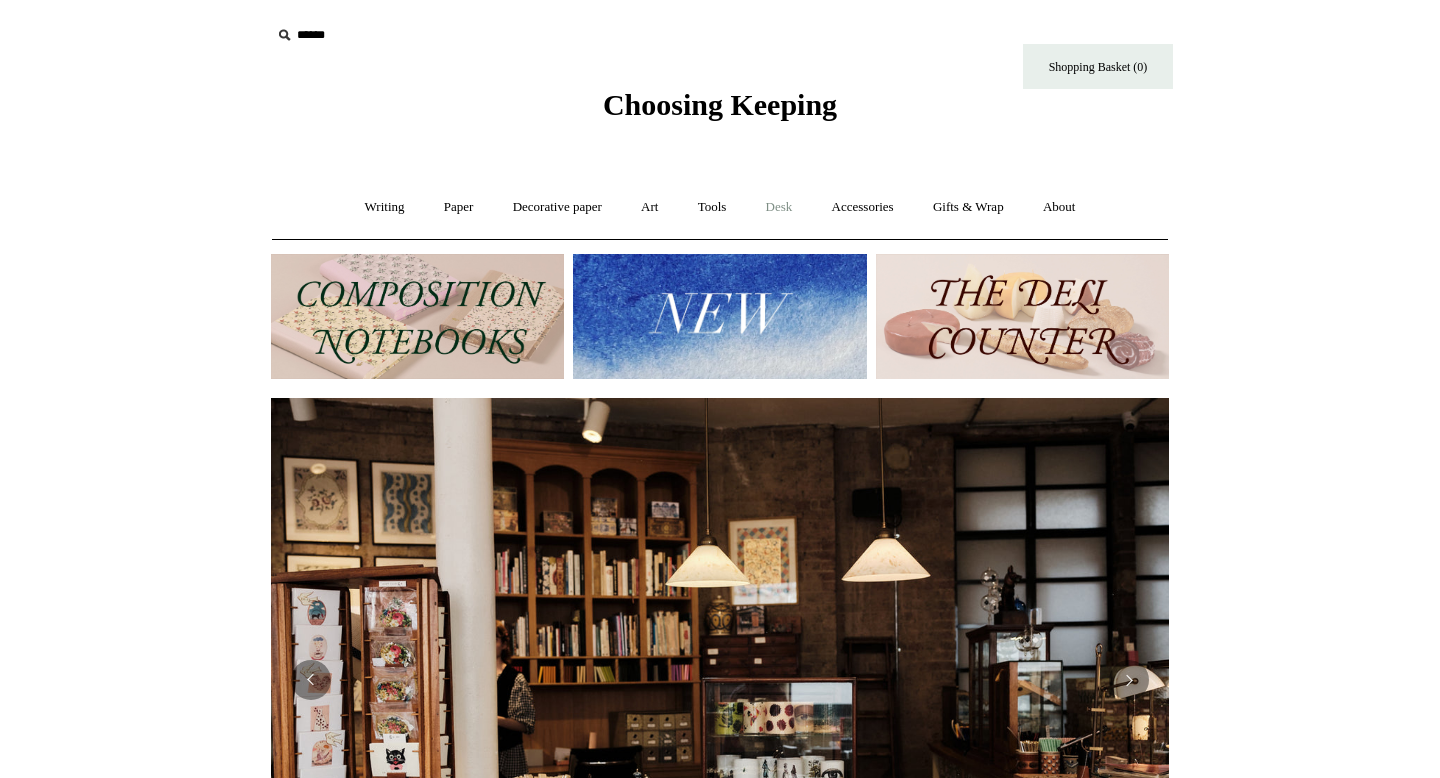click on "Desk +" at bounding box center [779, 207] 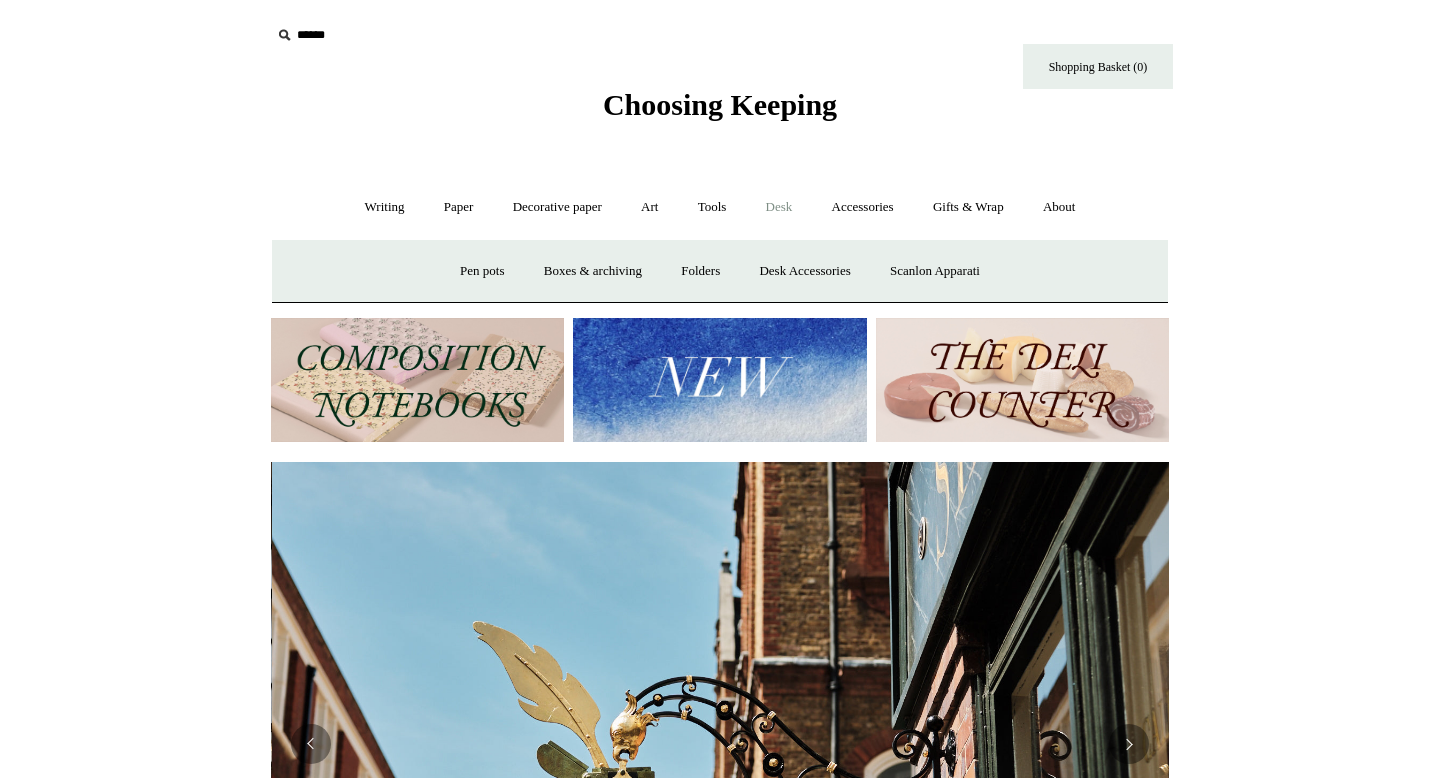 scroll, scrollTop: 0, scrollLeft: 898, axis: horizontal 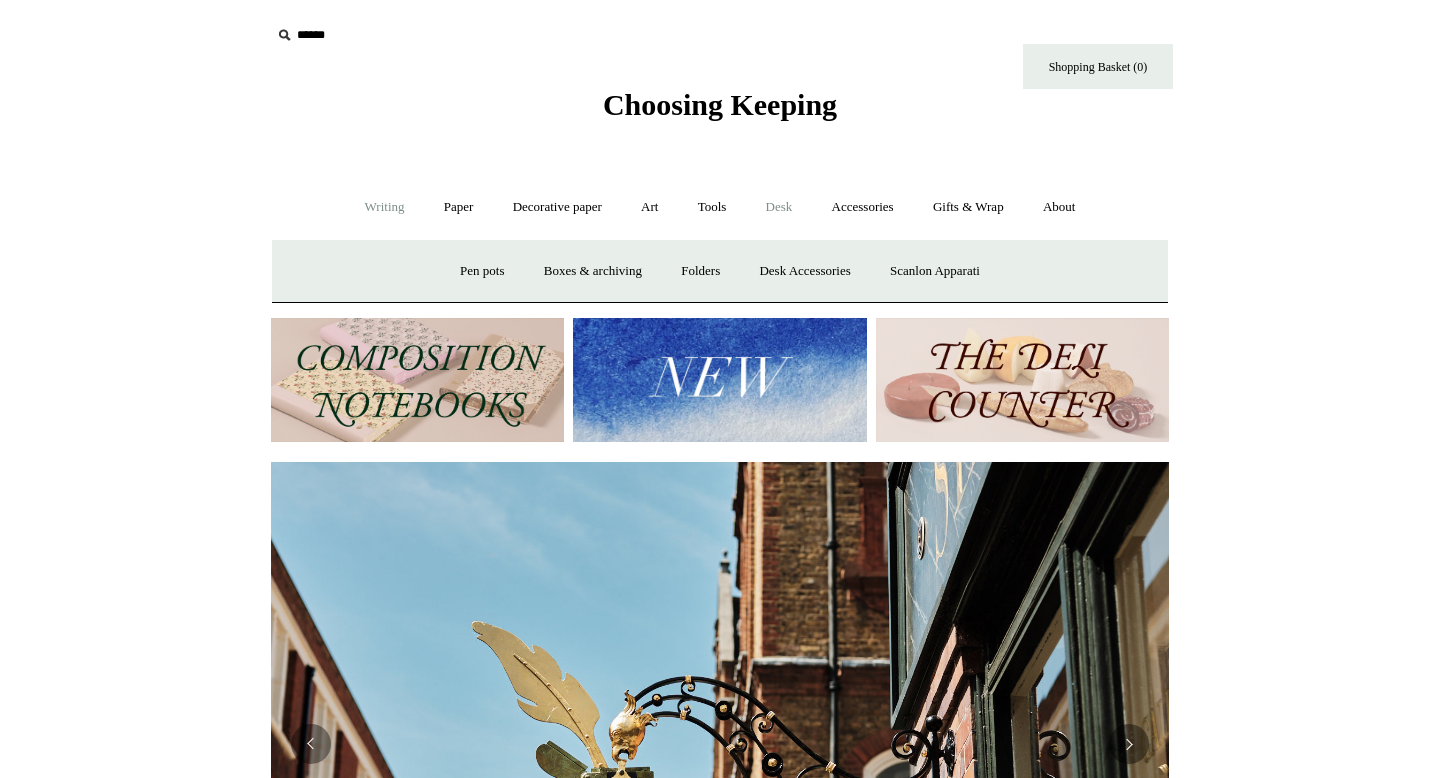 click on "Writing +" at bounding box center (385, 207) 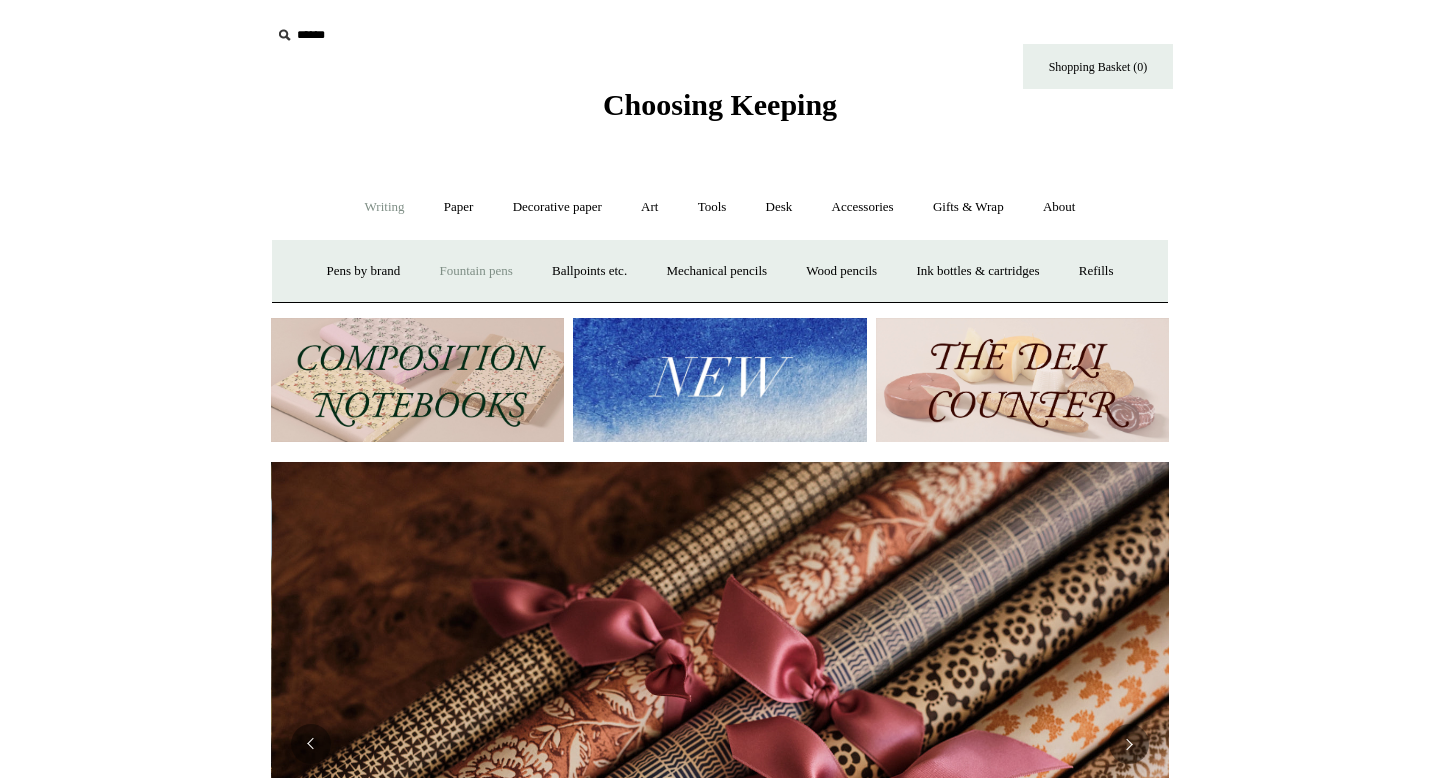 scroll, scrollTop: 0, scrollLeft: 1796, axis: horizontal 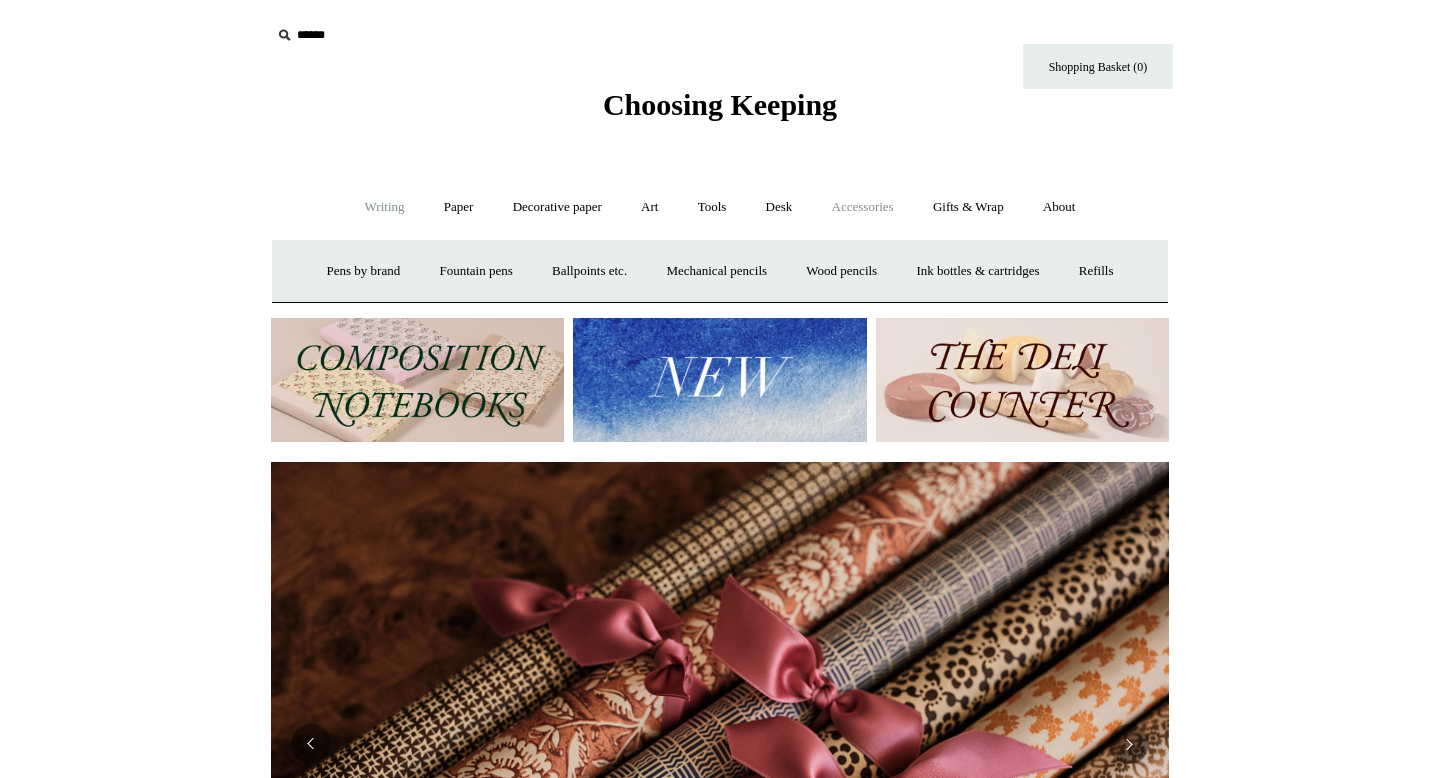 click on "Accessories +" at bounding box center (863, 207) 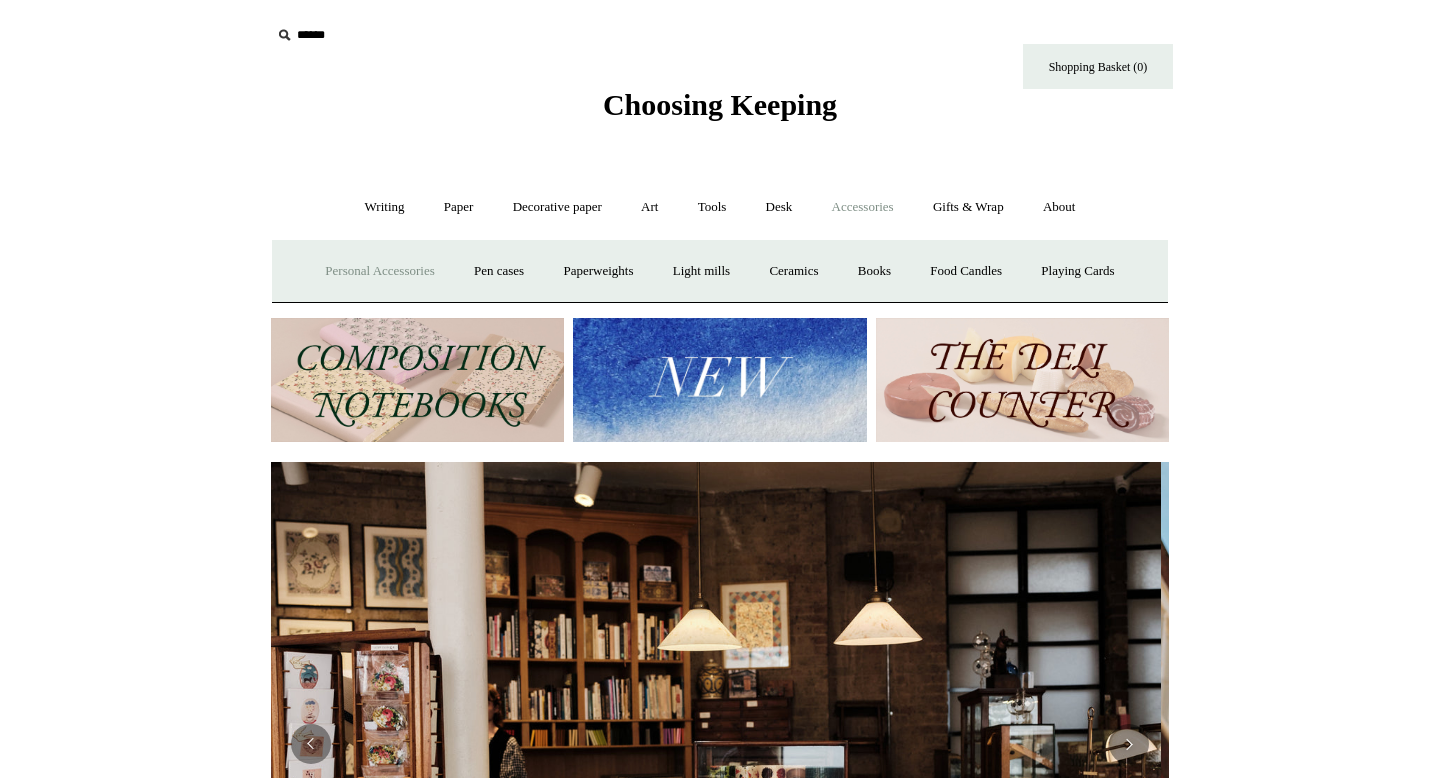 scroll, scrollTop: 0, scrollLeft: 0, axis: both 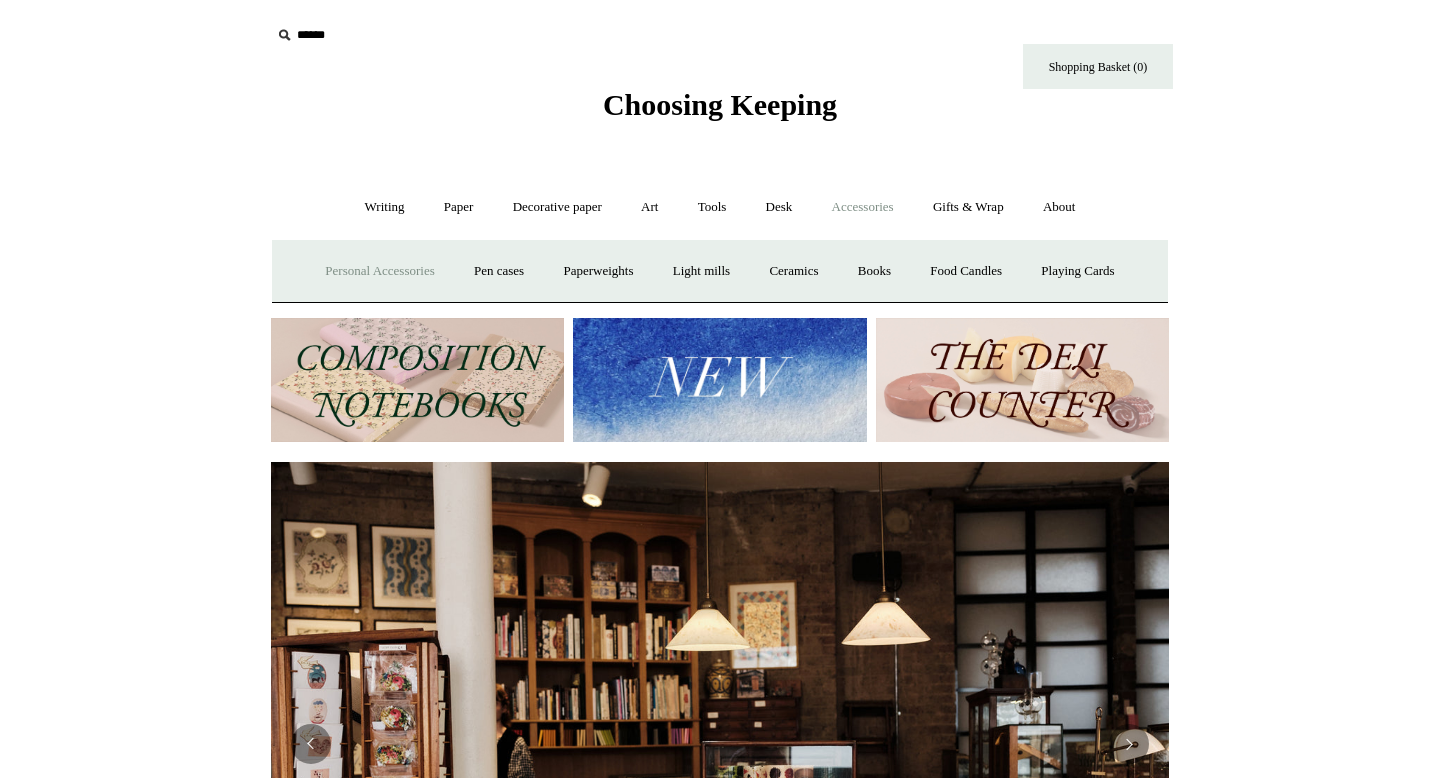 click on "Personal Accessories +" at bounding box center (379, 271) 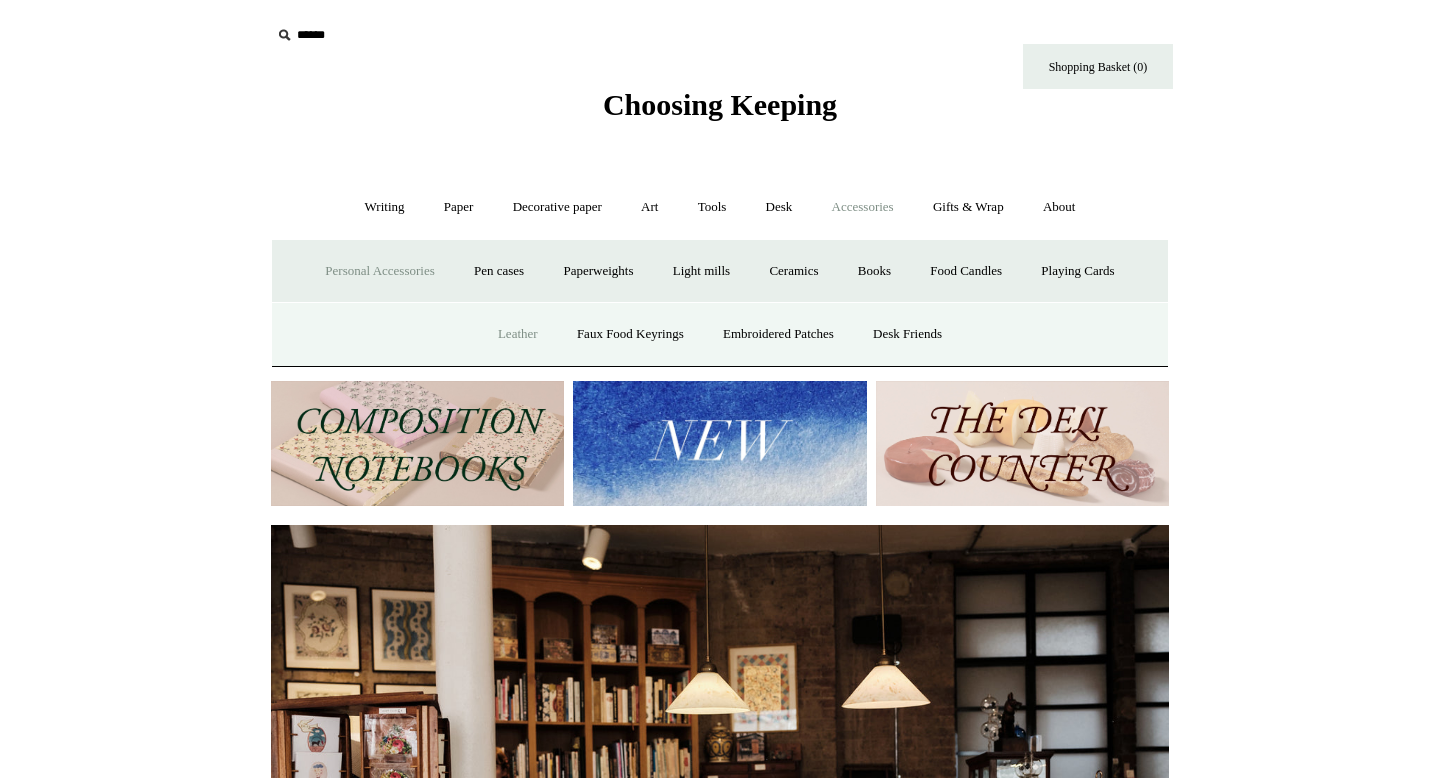 click on "Leather" at bounding box center [518, 334] 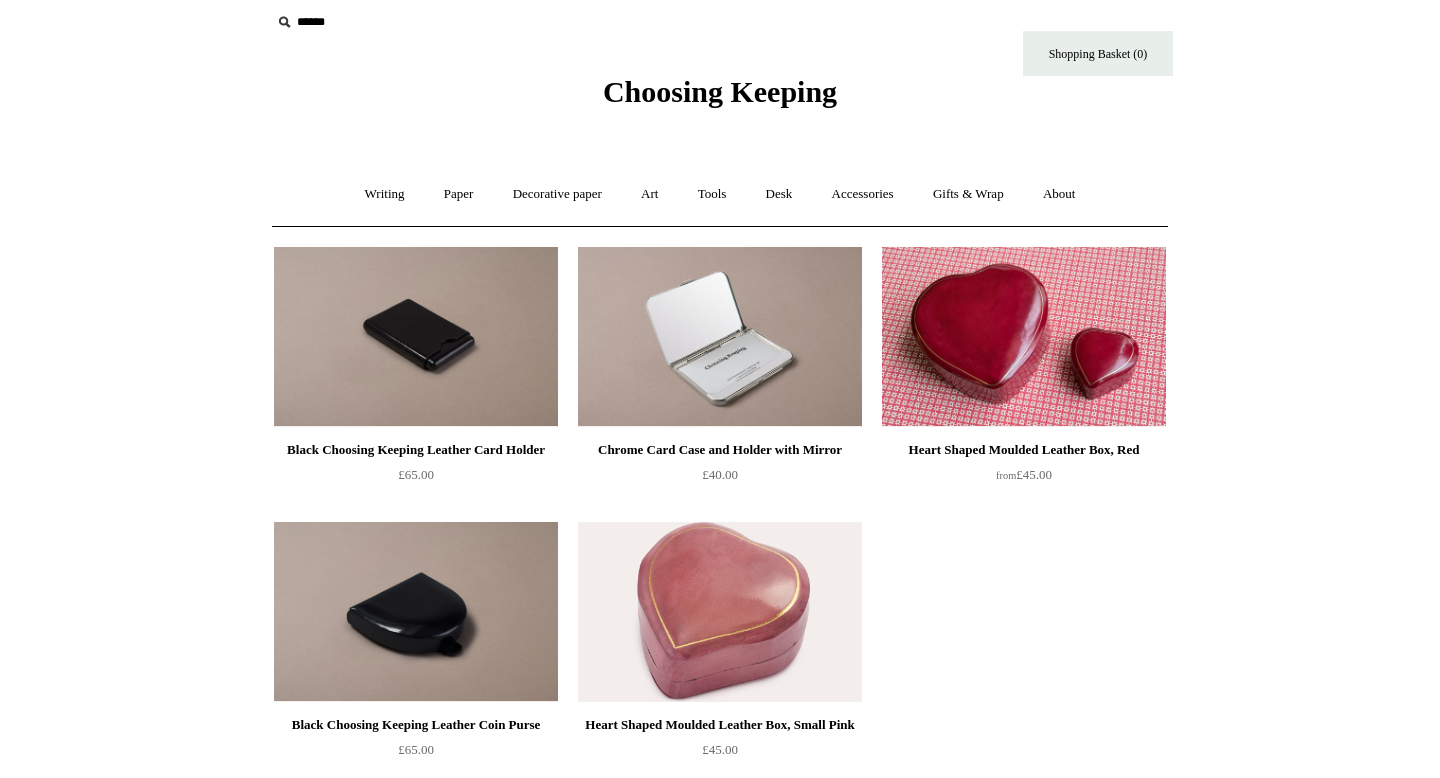 scroll, scrollTop: 0, scrollLeft: 0, axis: both 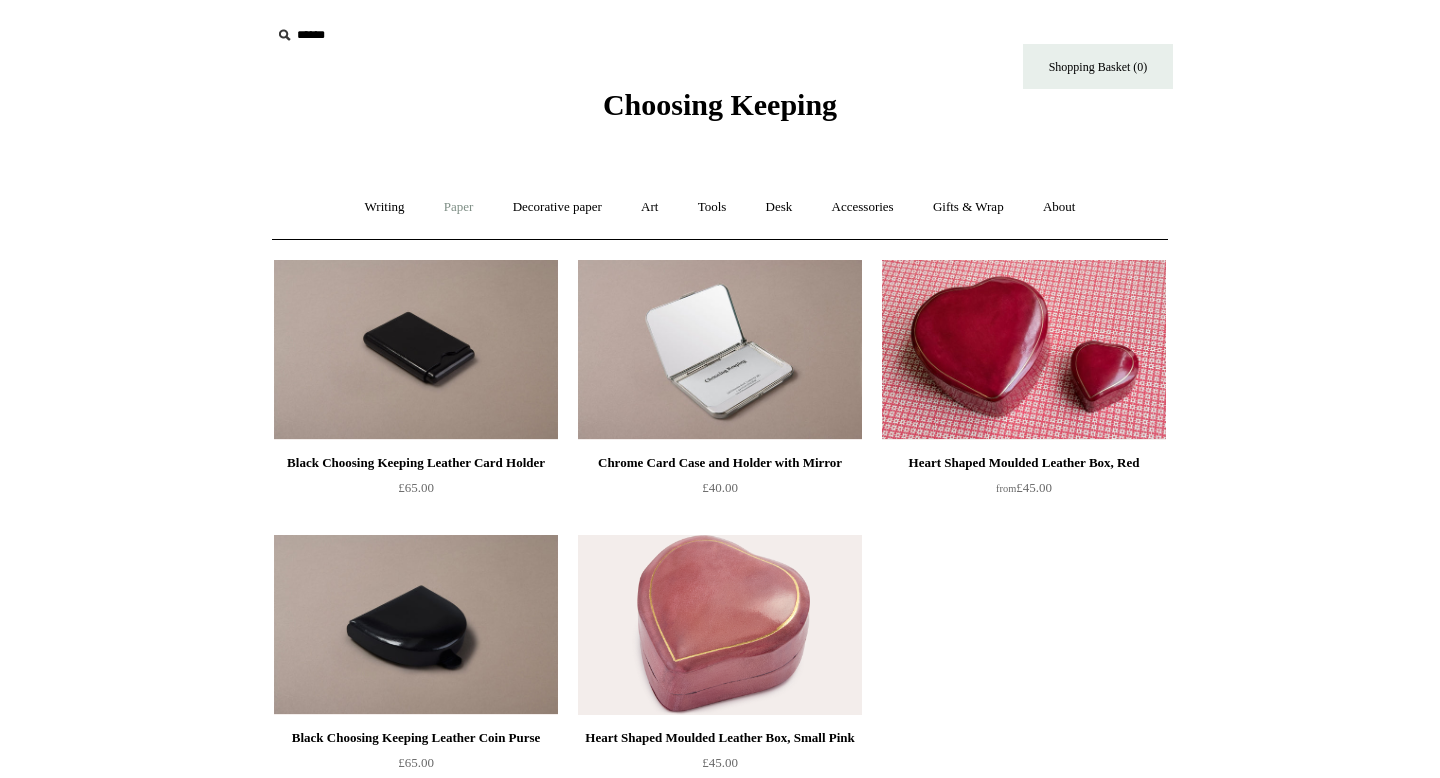 click on "Paper +" at bounding box center (459, 207) 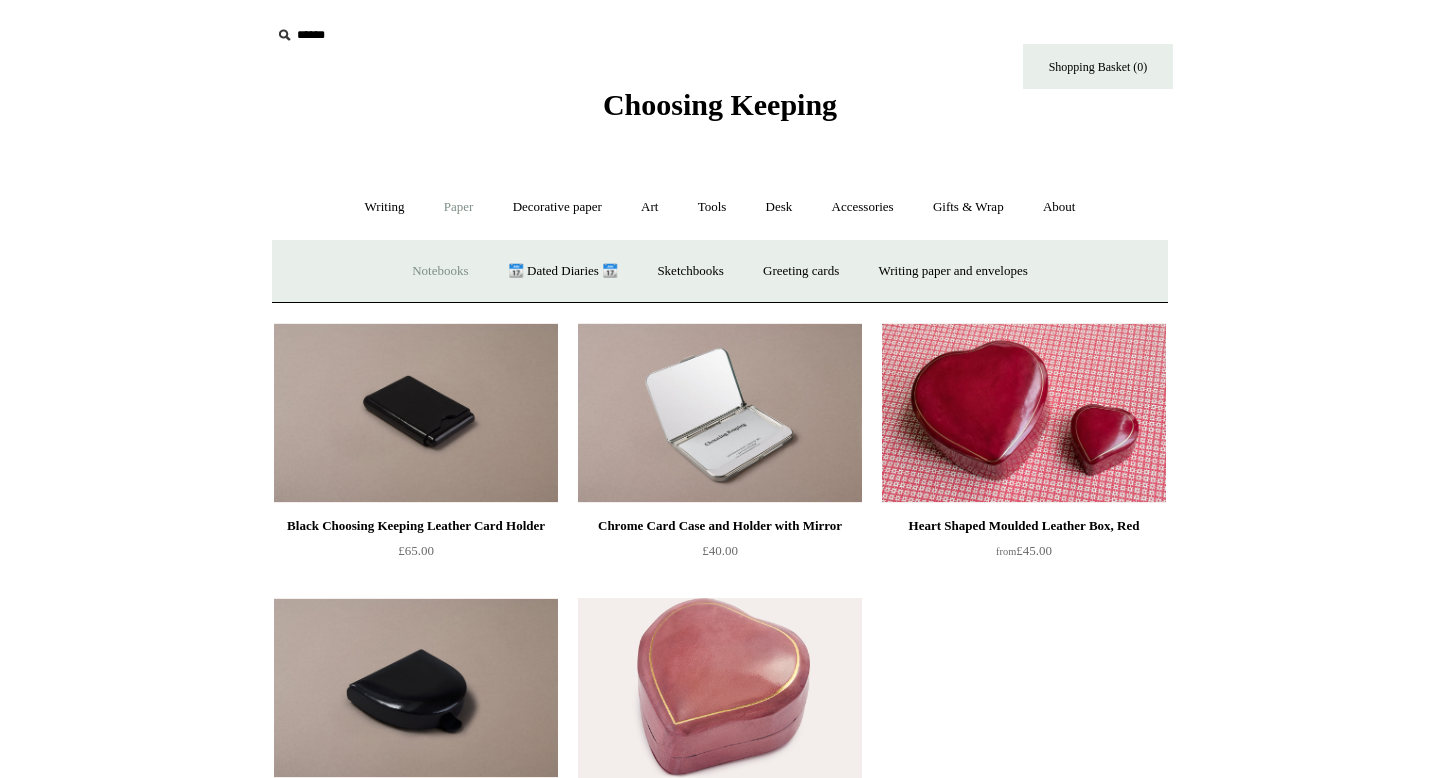 click on "Notebooks +" at bounding box center (440, 271) 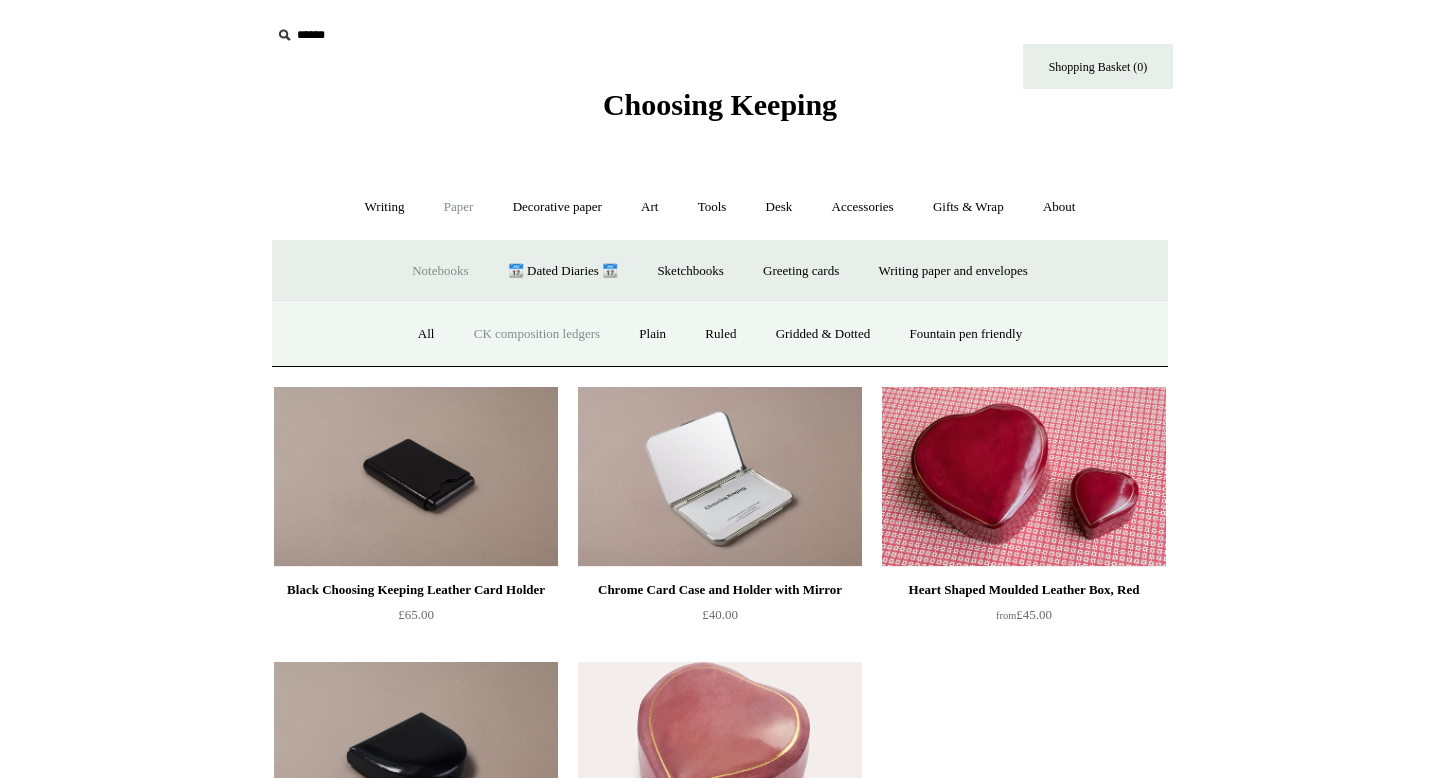 click on "CK composition ledgers" at bounding box center (537, 334) 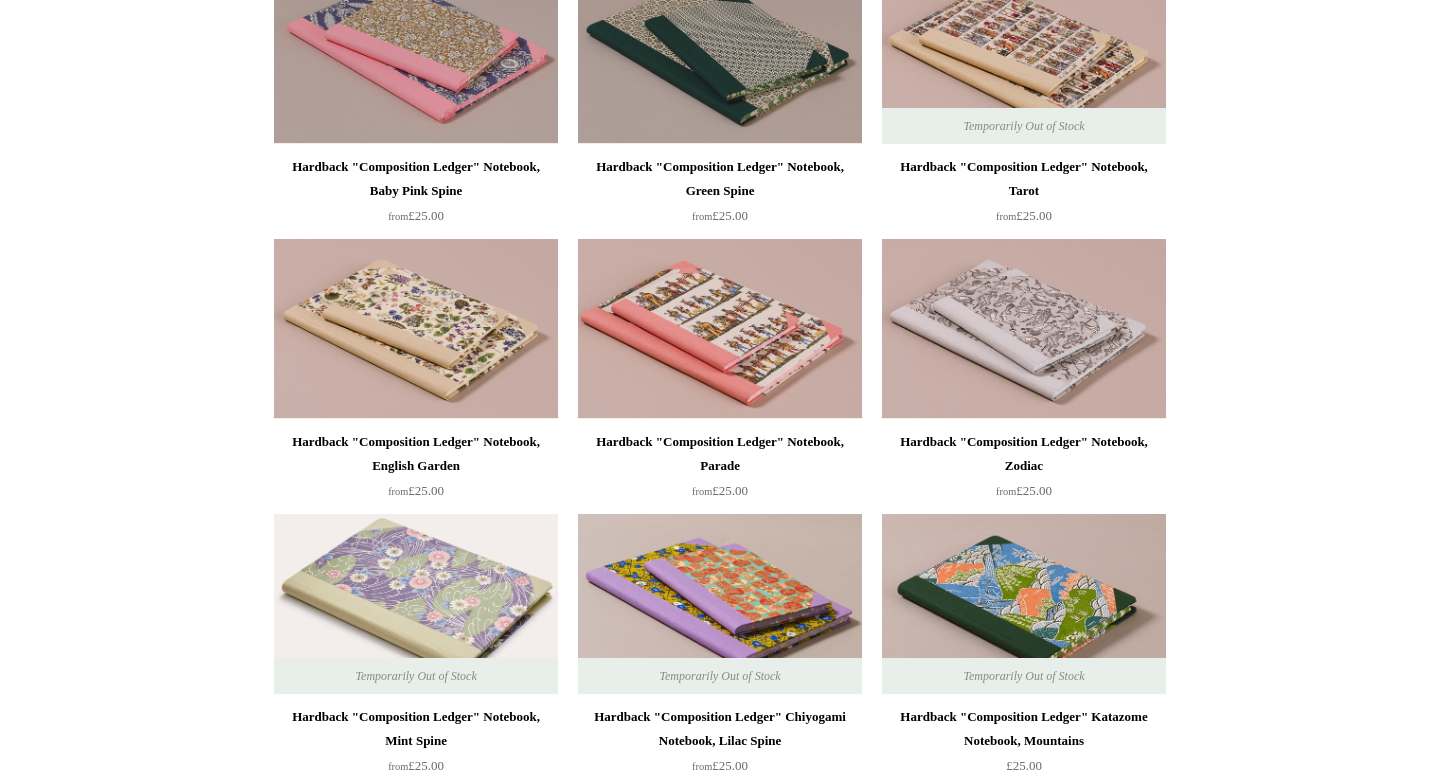 scroll, scrollTop: 0, scrollLeft: 0, axis: both 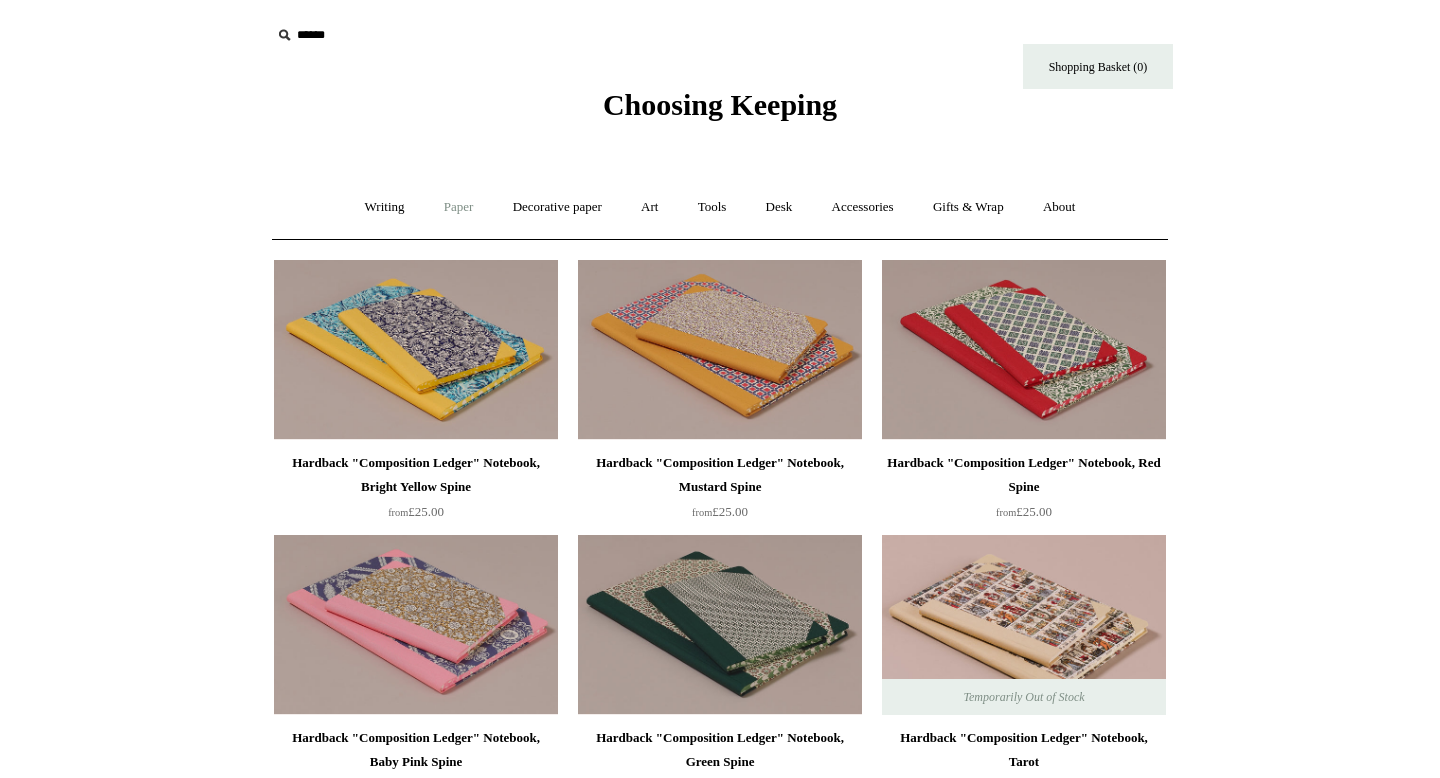click on "Paper +" at bounding box center [459, 207] 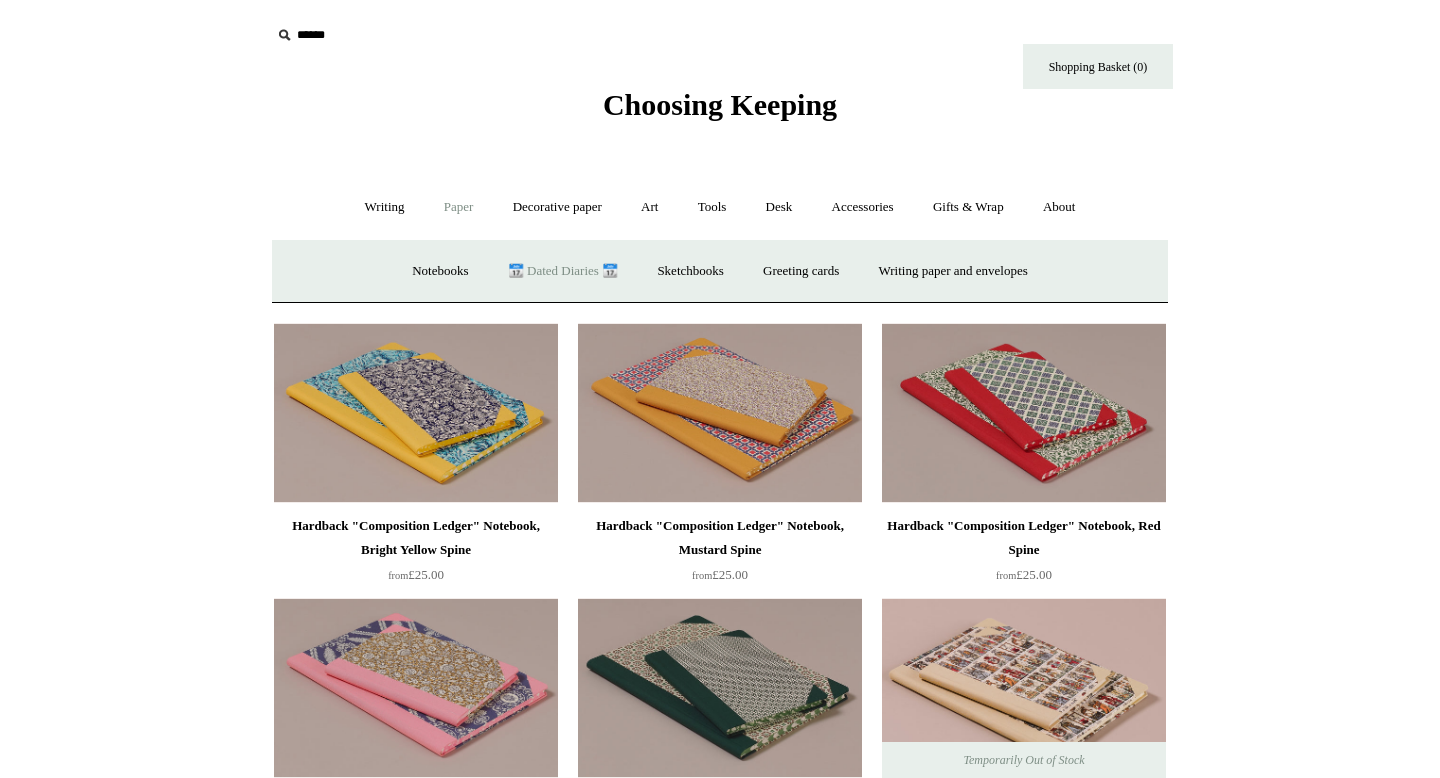 click on "📆 Dated Diaries 📆" at bounding box center (563, 271) 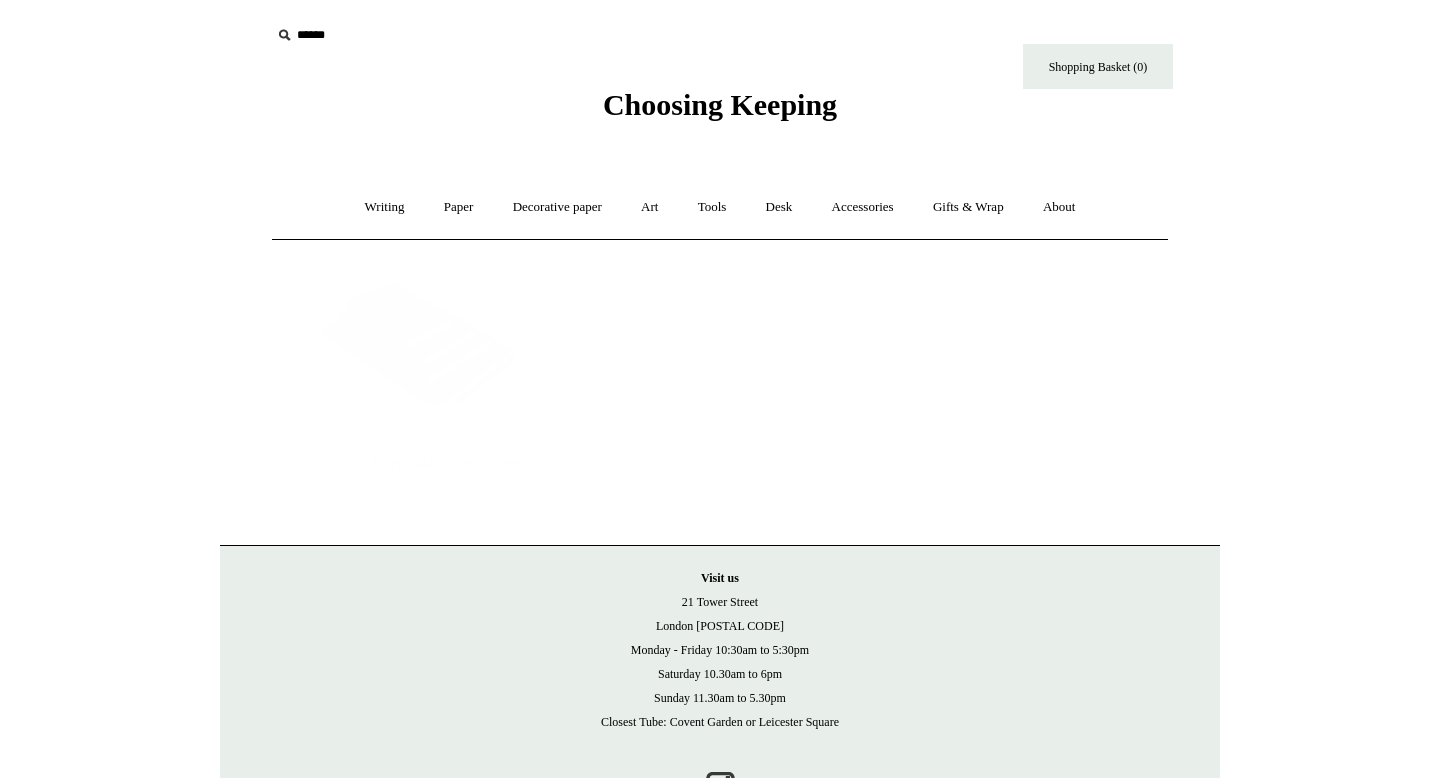 scroll, scrollTop: 0, scrollLeft: 0, axis: both 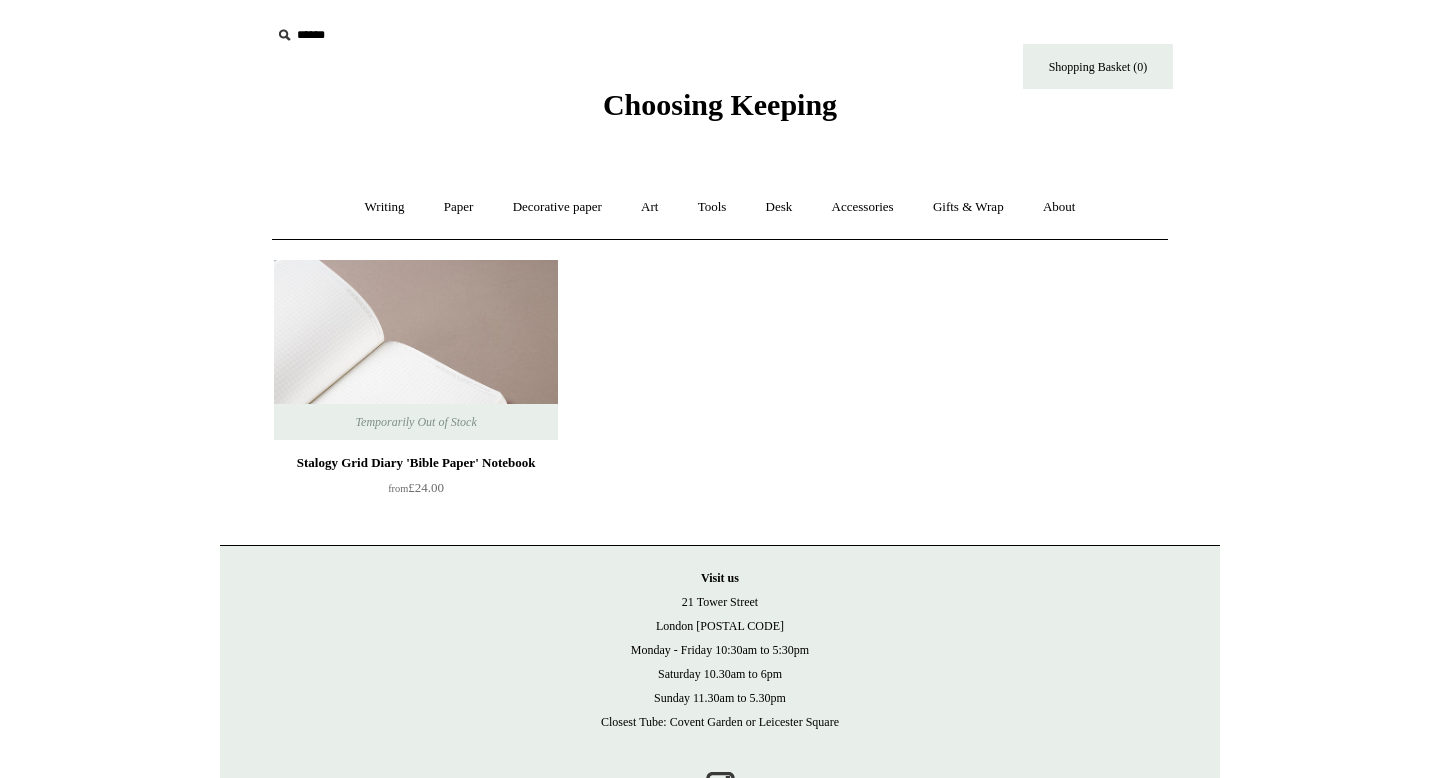 click at bounding box center [416, 350] 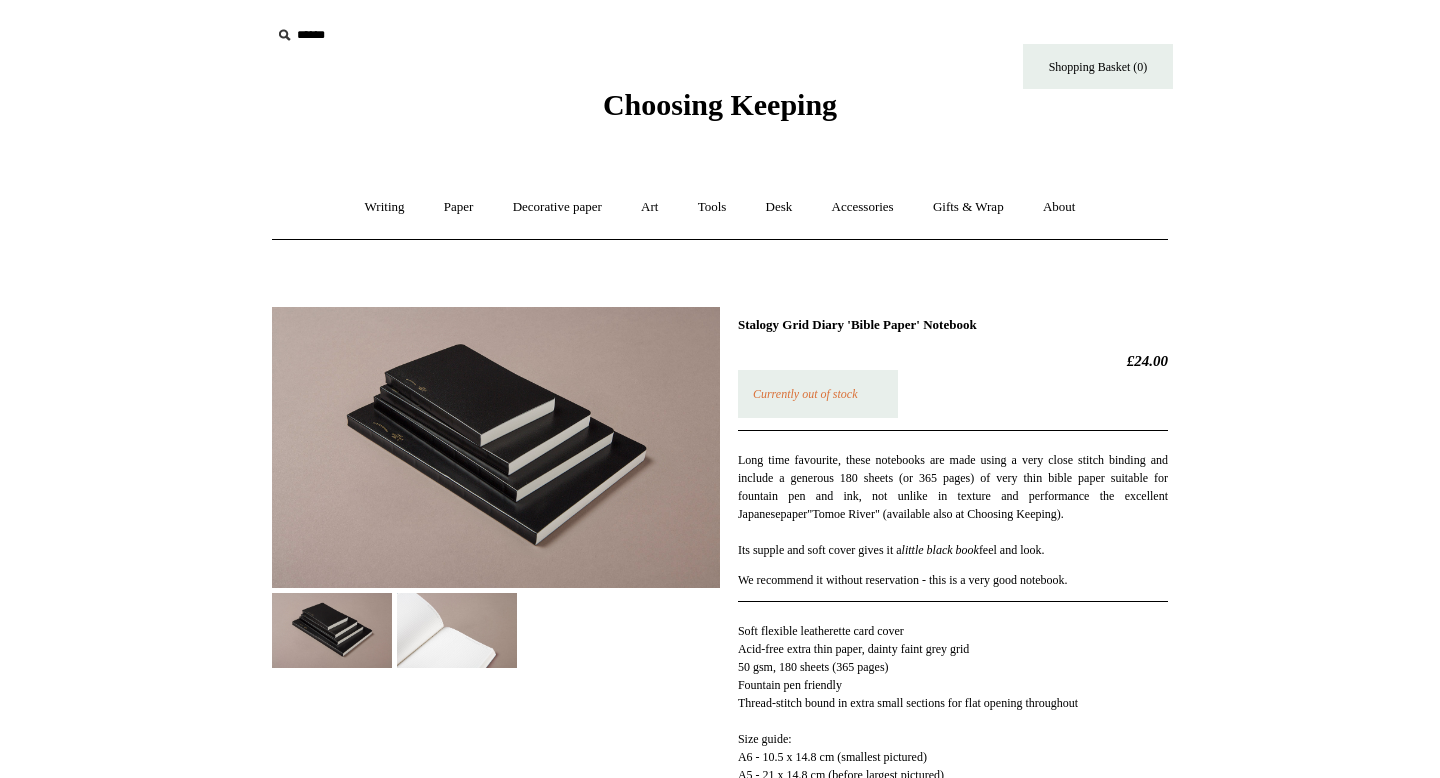 scroll, scrollTop: 0, scrollLeft: 0, axis: both 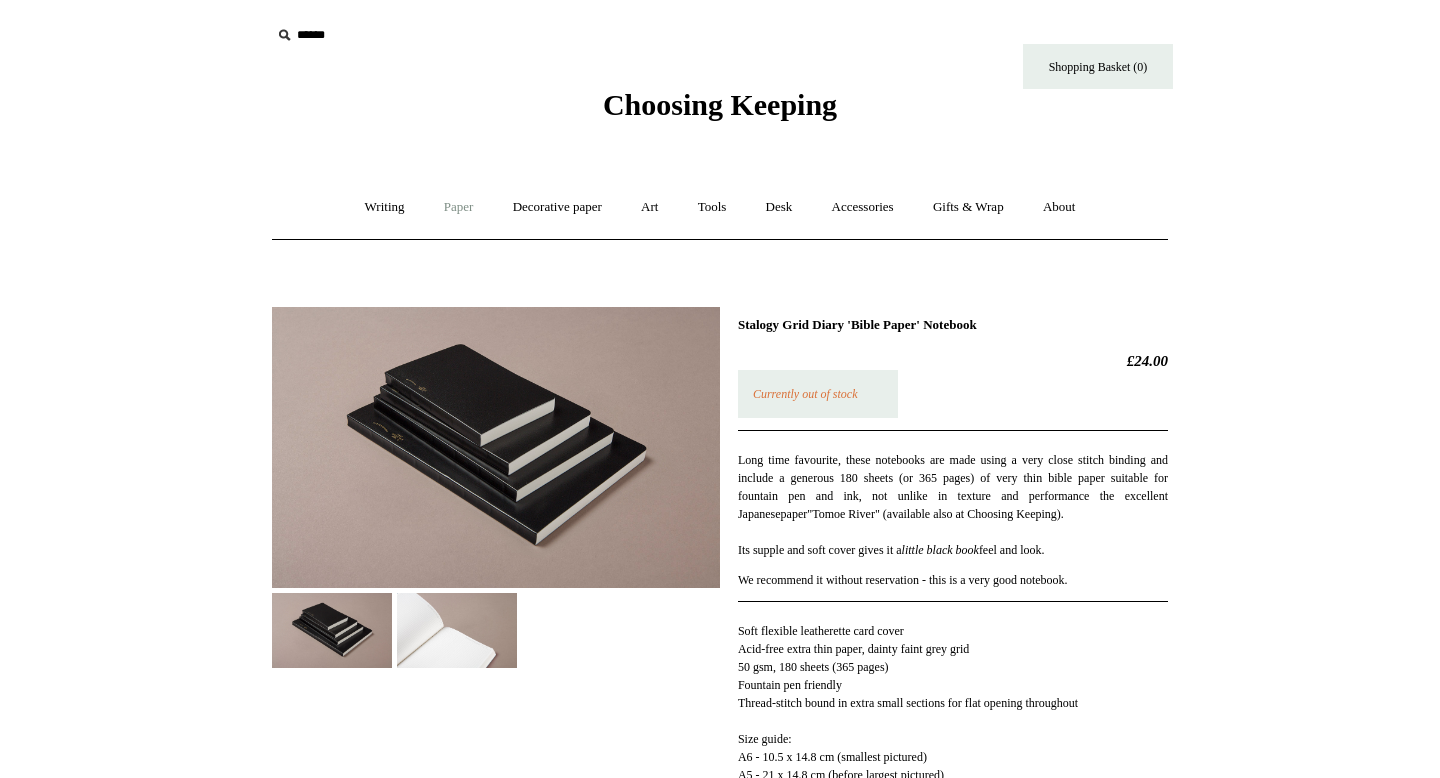 click on "Paper +" at bounding box center [459, 207] 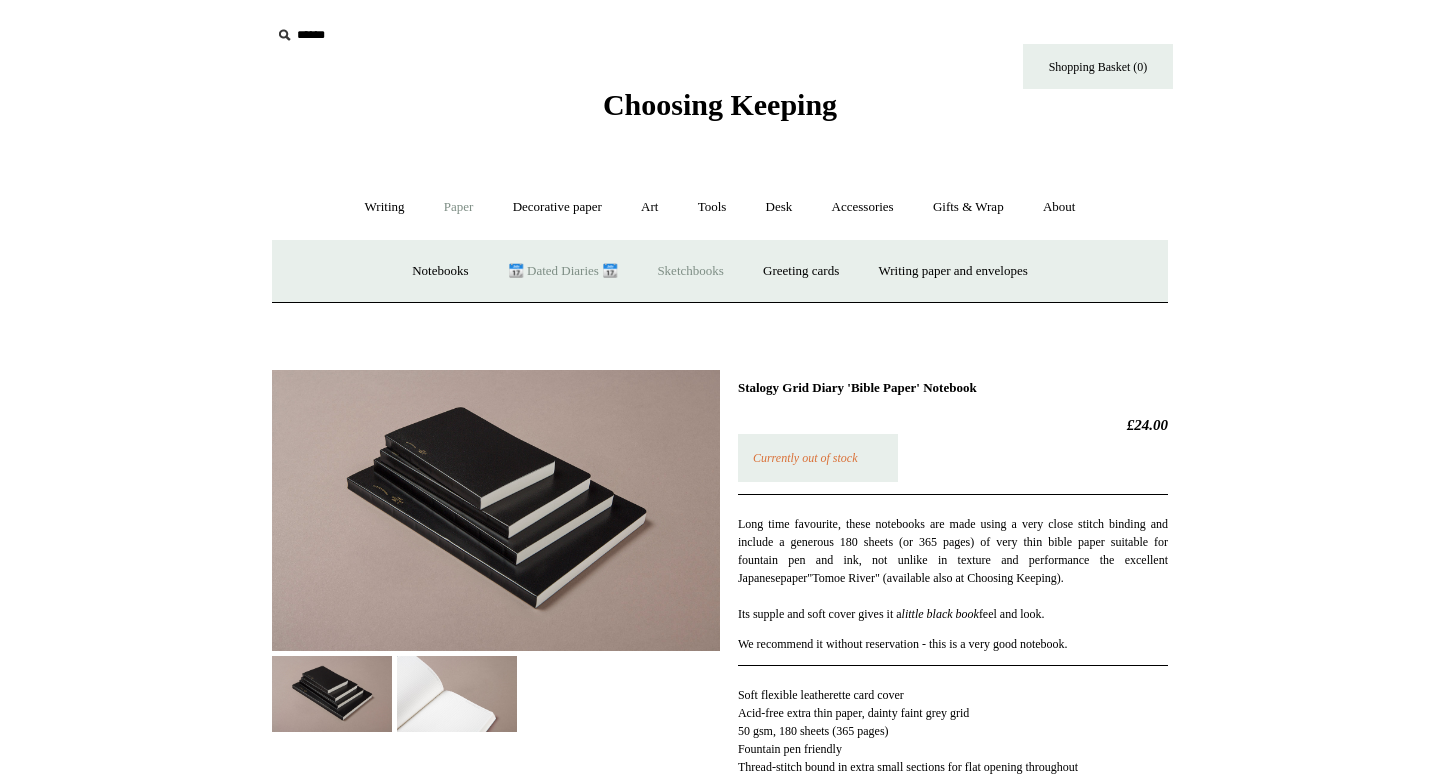 click on "Sketchbooks +" at bounding box center (690, 271) 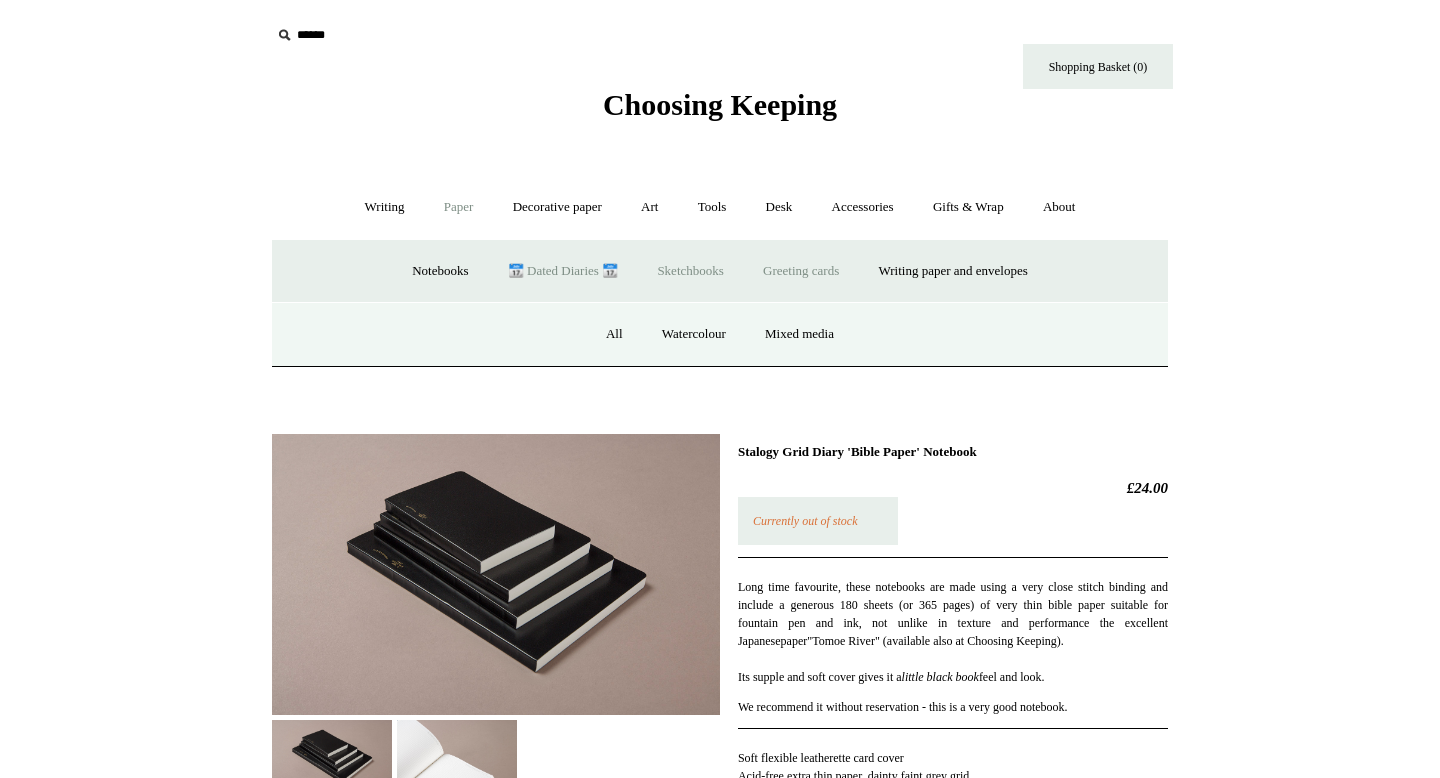 click on "Greeting cards +" at bounding box center [801, 271] 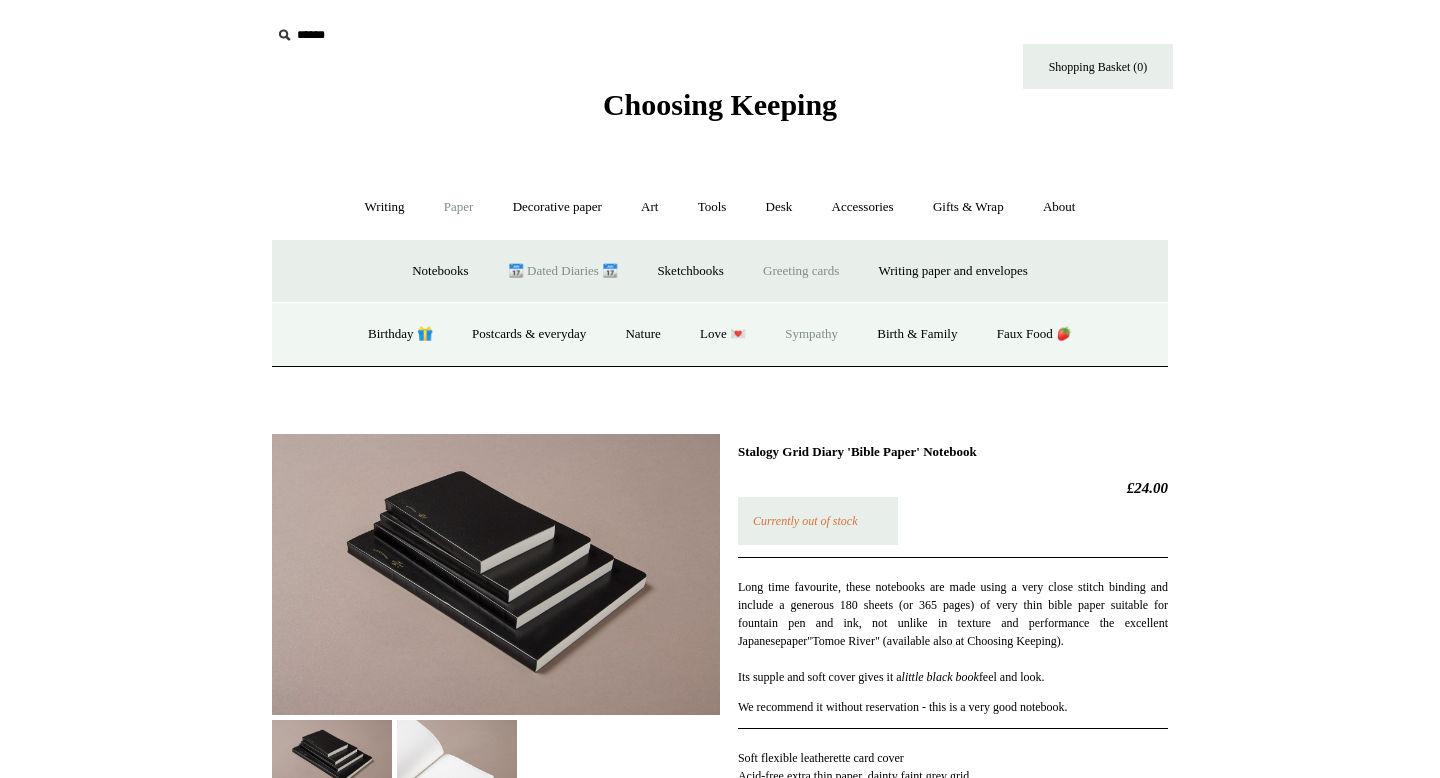 click on "Sympathy" at bounding box center [811, 334] 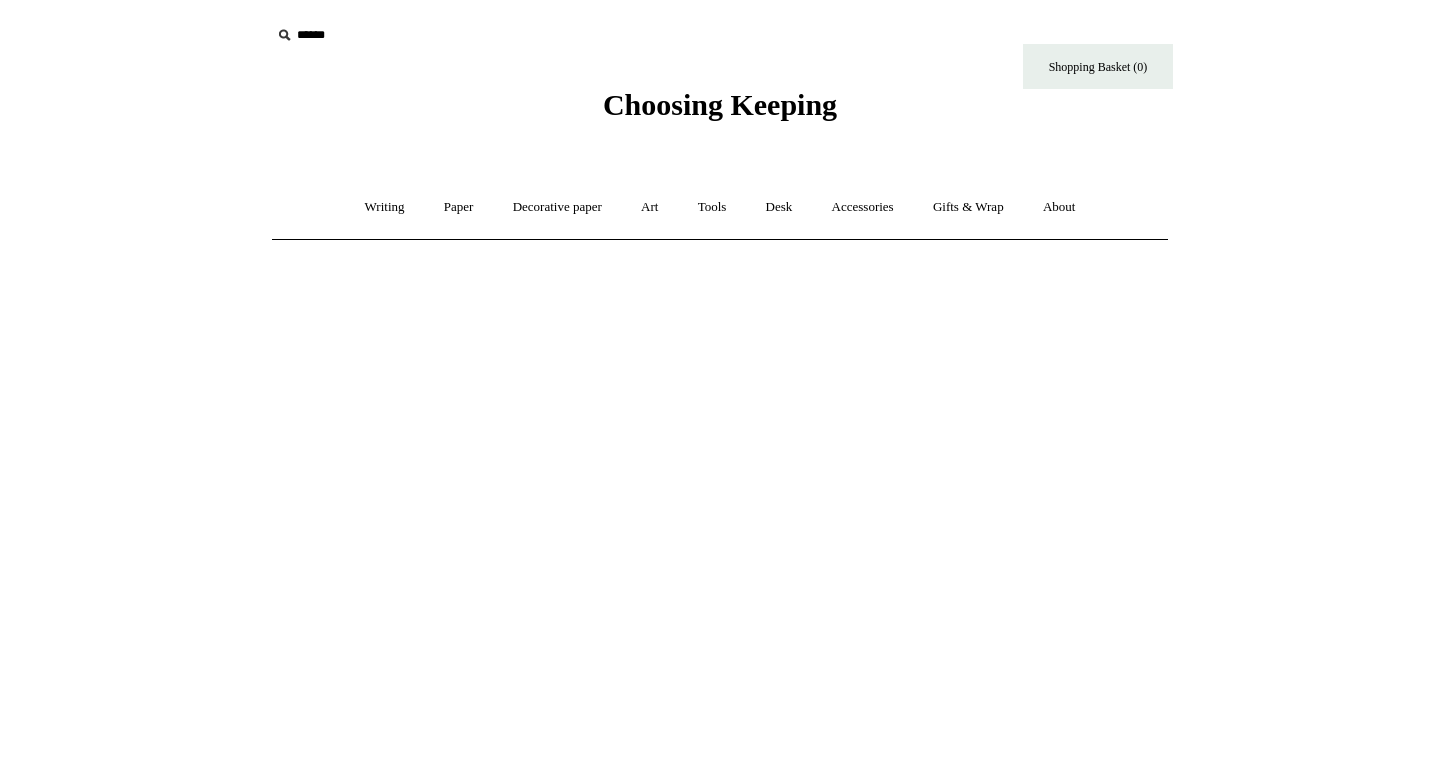 scroll, scrollTop: 0, scrollLeft: 0, axis: both 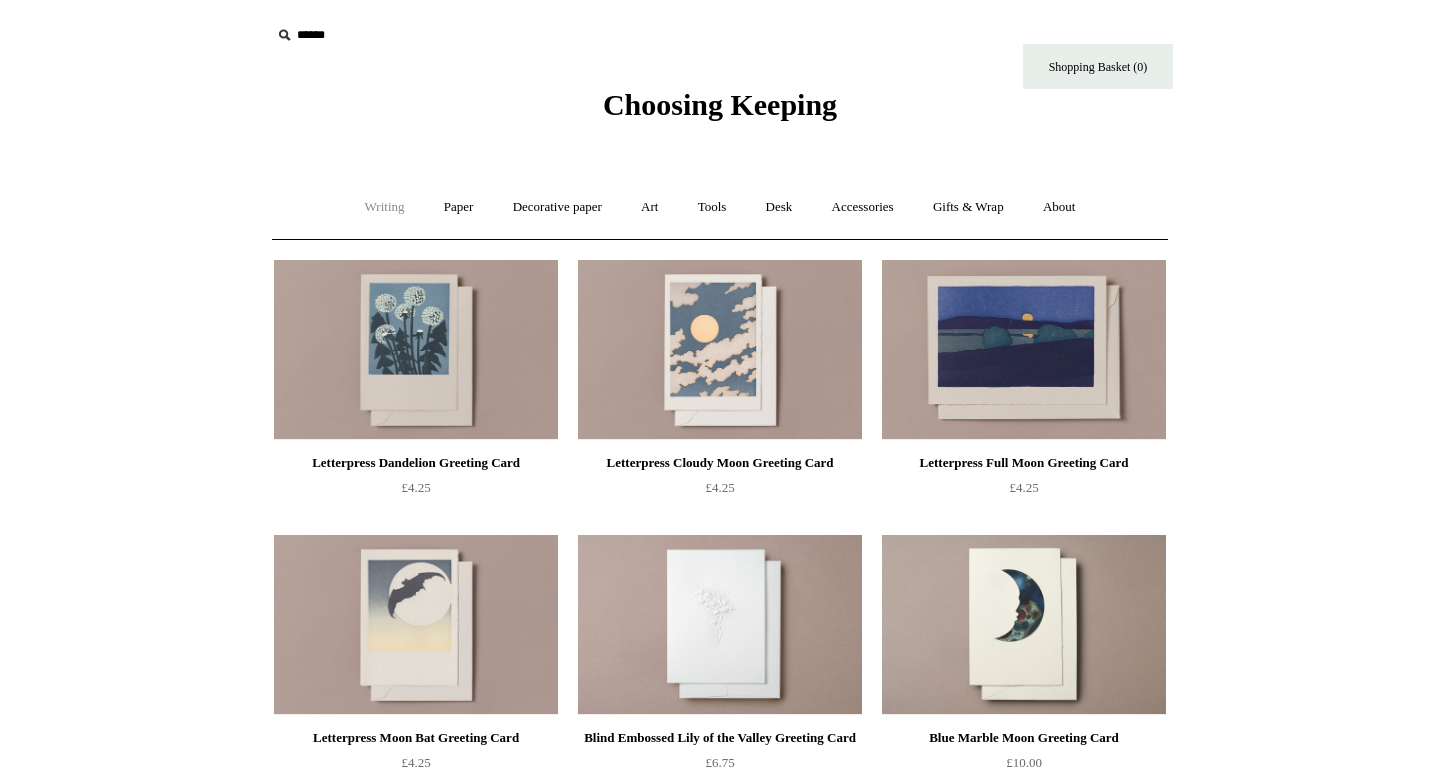 click on "Writing +" at bounding box center [385, 207] 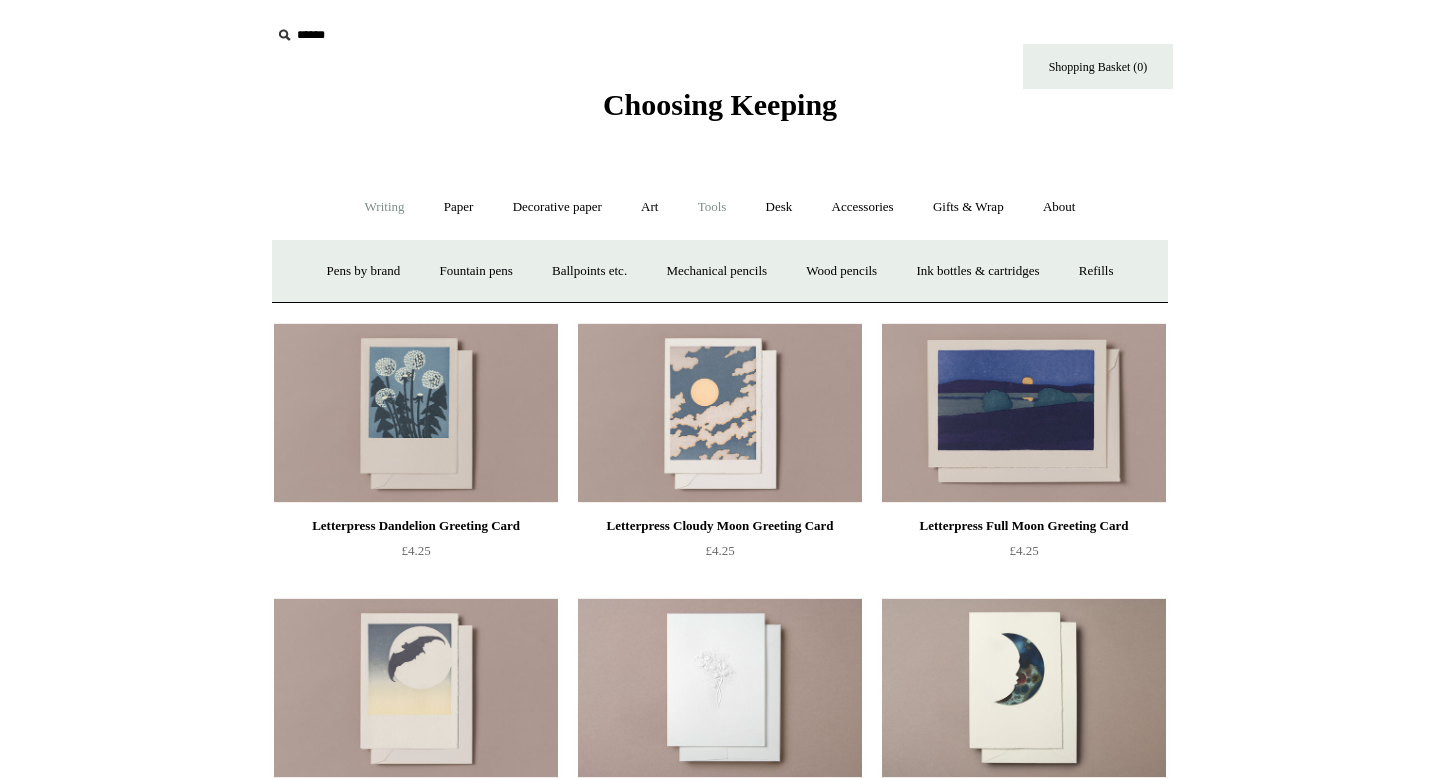 click on "Tools +" at bounding box center (712, 207) 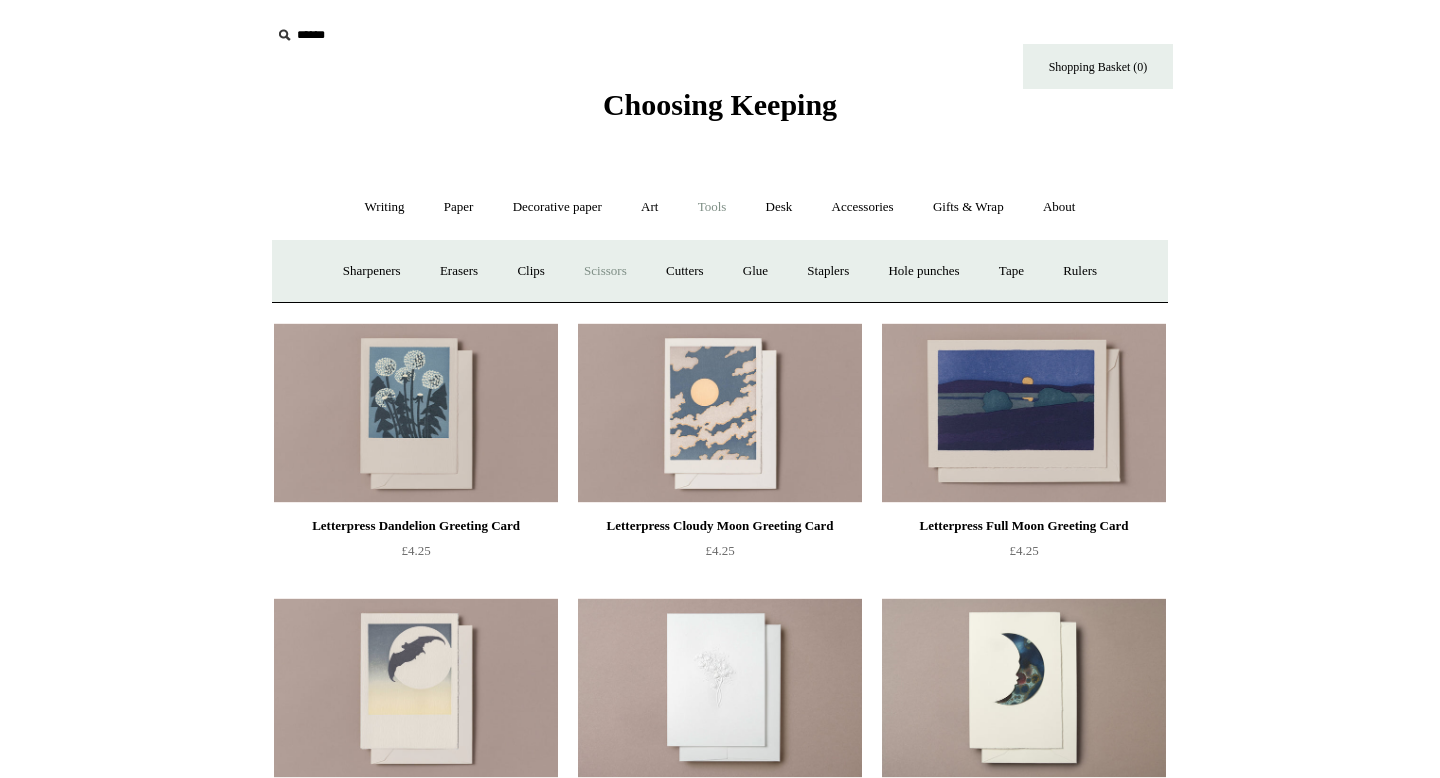 click on "Scissors" at bounding box center (605, 271) 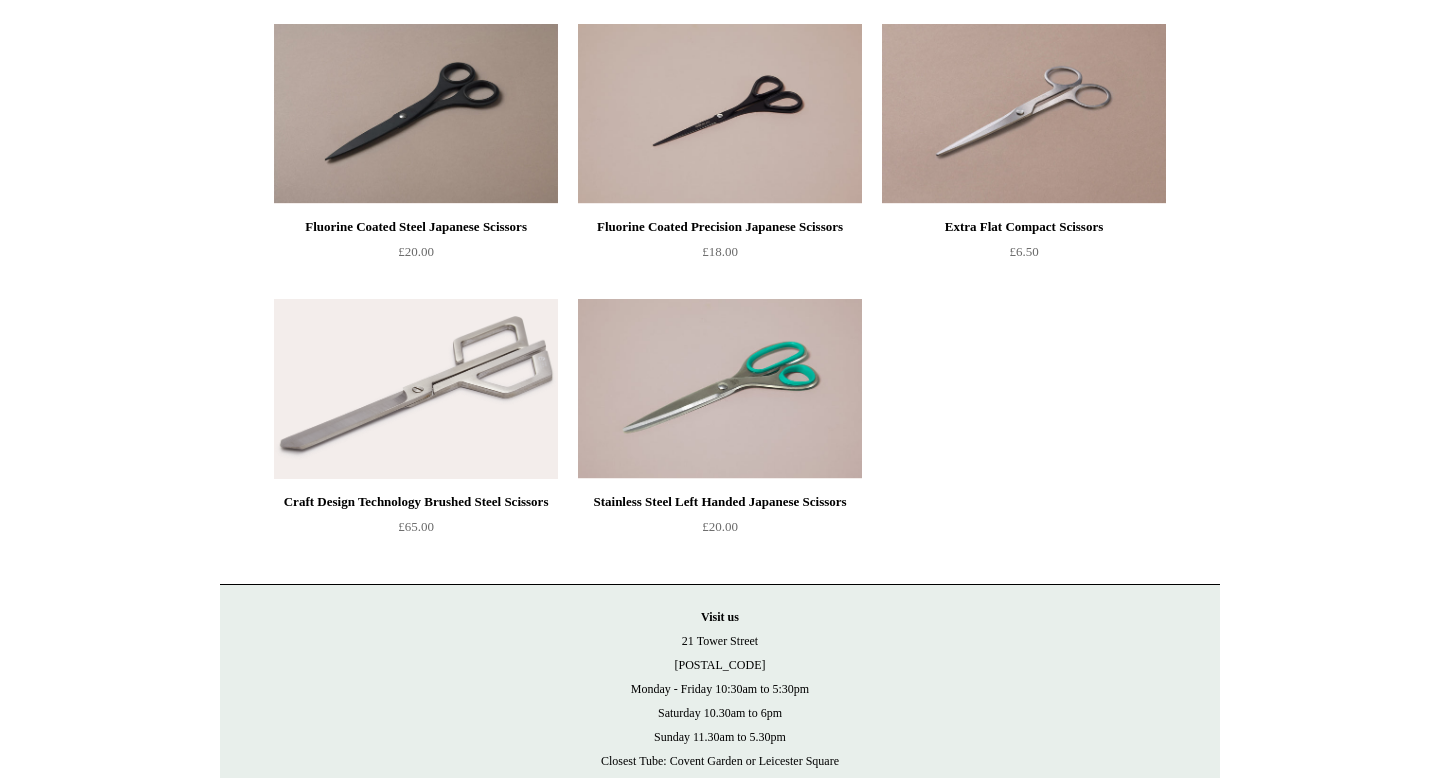 scroll, scrollTop: 1078, scrollLeft: 0, axis: vertical 